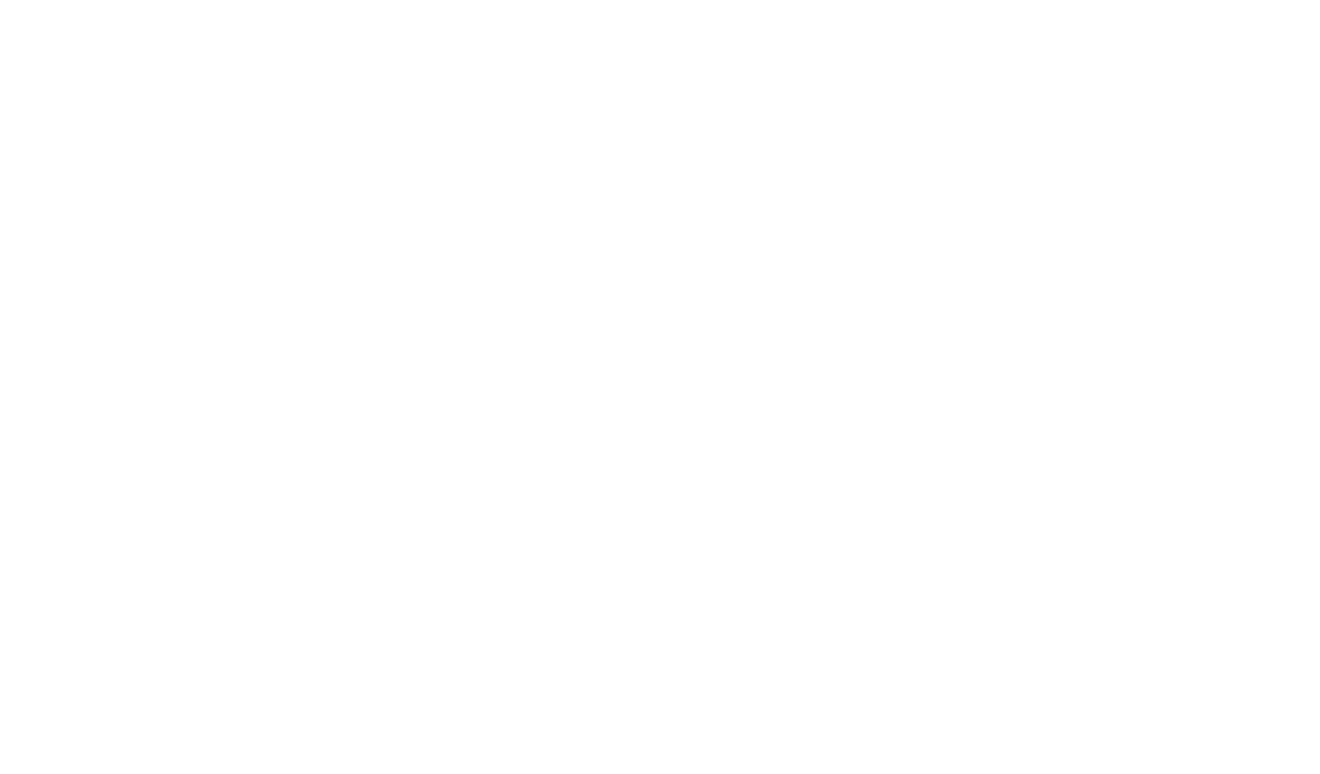 scroll, scrollTop: 0, scrollLeft: 0, axis: both 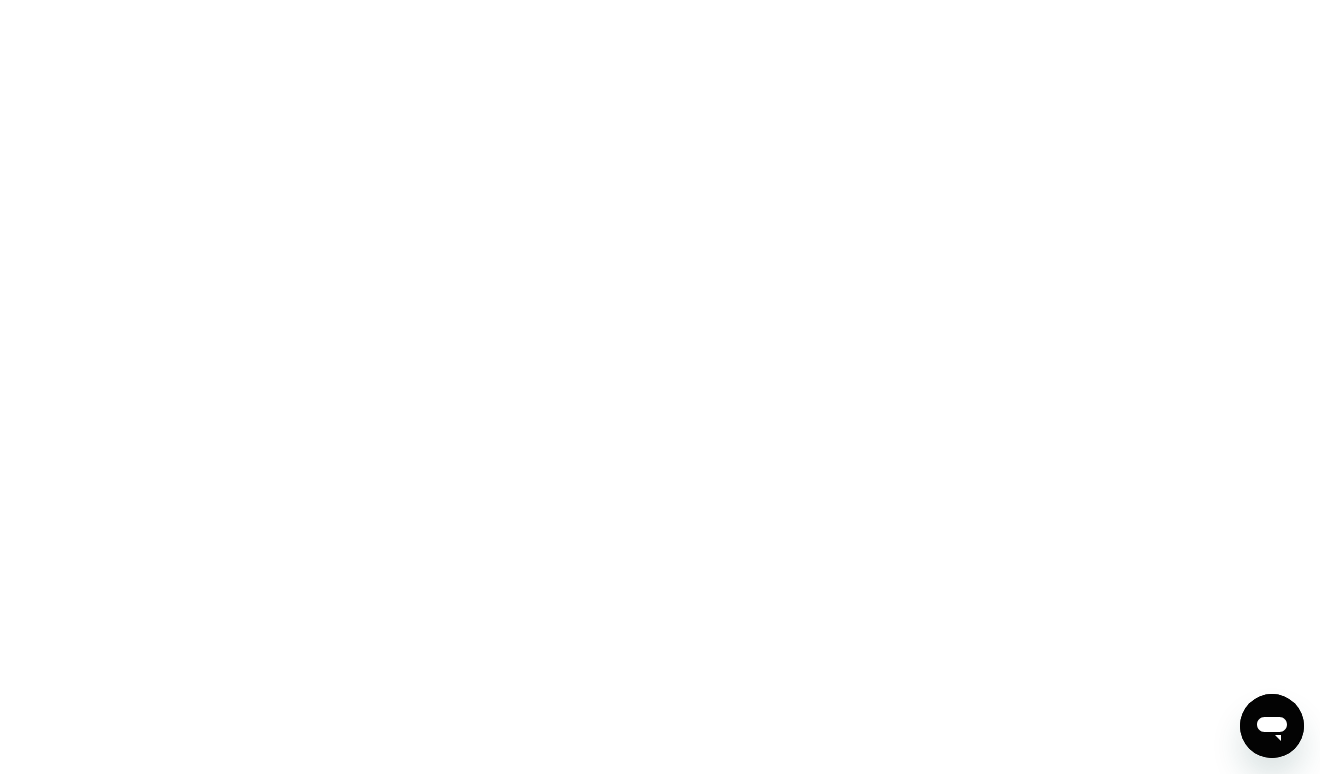click at bounding box center [660, 387] 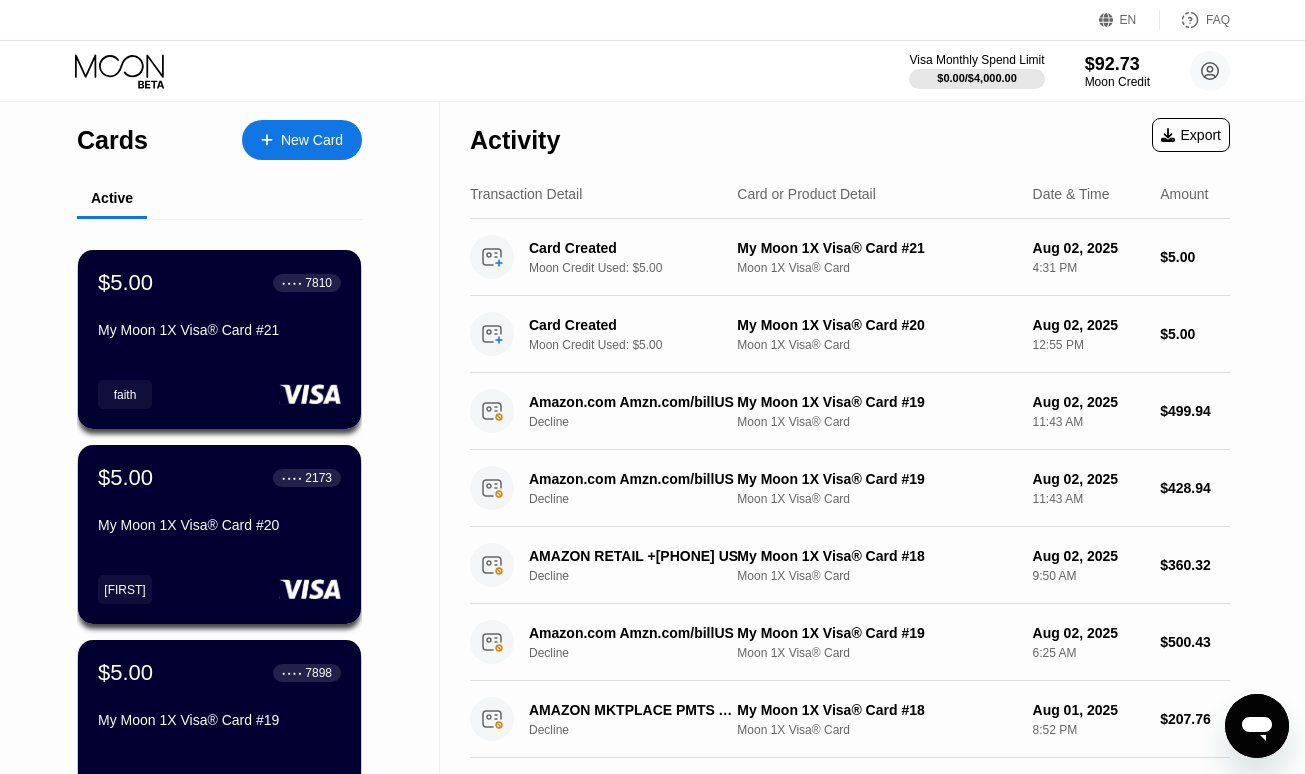 scroll, scrollTop: 0, scrollLeft: 0, axis: both 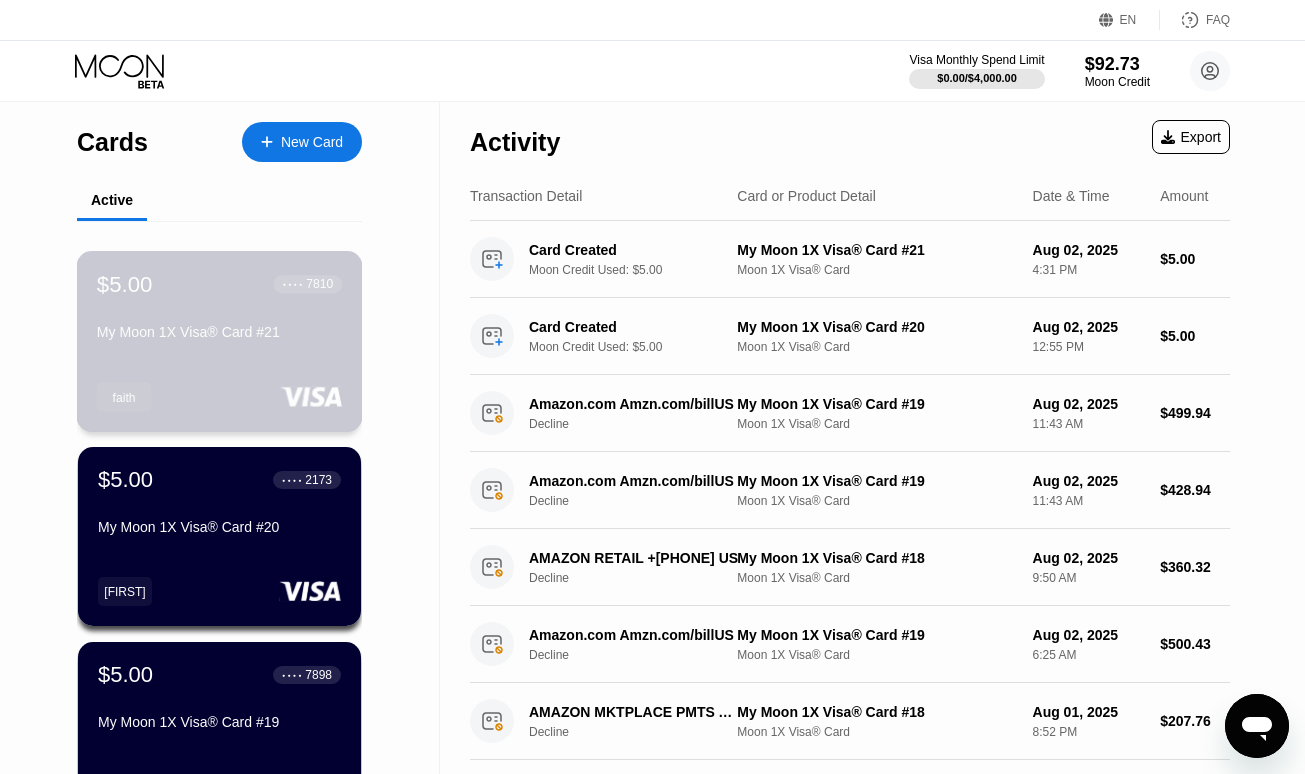 click on "$5.00 ● ● ● ● 7810 My Moon 1X Visa® Card #21" at bounding box center (219, 309) 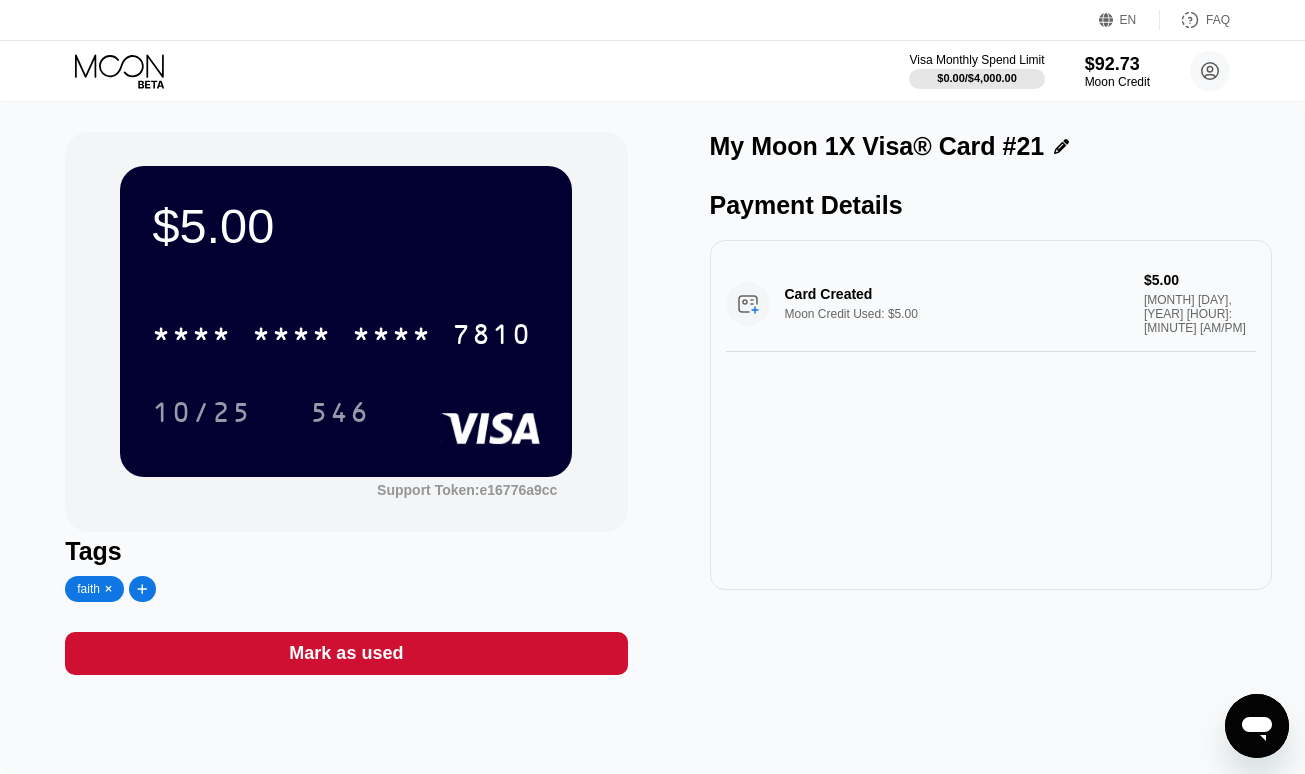 click on "Tags faith" at bounding box center (346, 569) 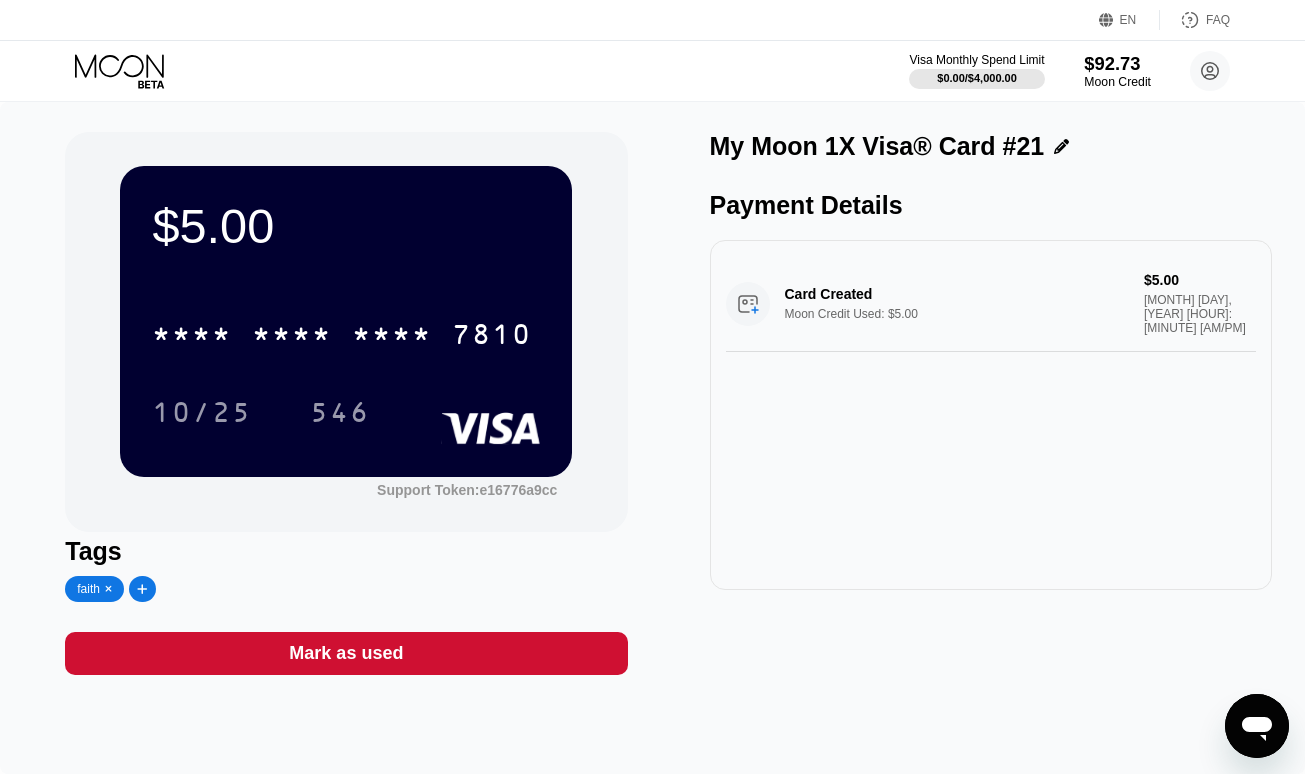 click on "Moon Credit" at bounding box center (1117, 82) 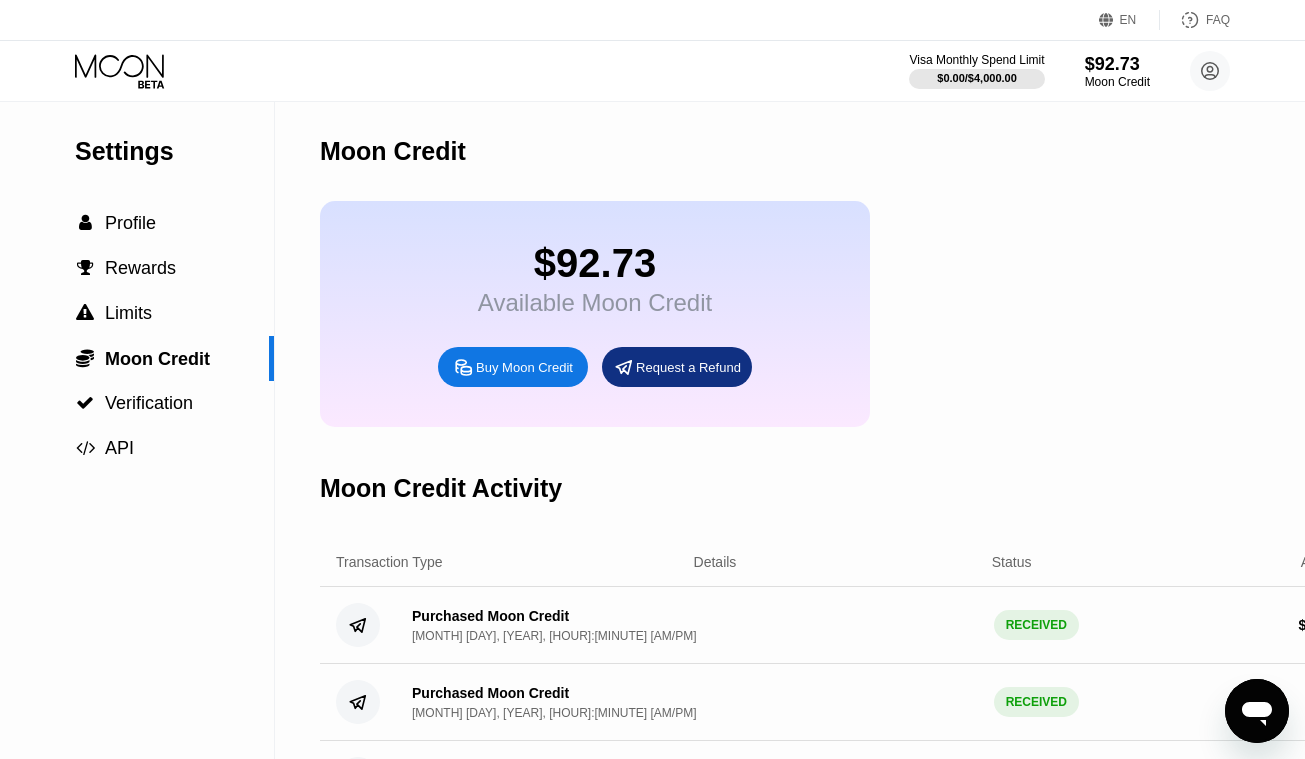 click on "Moon Credit $92.73 Available Moon Credit Buy Moon Credit Request a Refund Moon Credit Activity Transaction Type Details Status Amount Purchased Moon Credit Jul 30, 2025, 02:39 AM RECEIVED $ 300.00 Purchased Moon Credit Jul 12, 2025, 04:03 AM RECEIVED $ 65.00 Purchased Moon Credit Jul 9, 2025, 02:26 AM RECEIVED $ 39.00 Purchased Moon Credit Jul 7, 2025, 05:16 AM RECEIVED $ 6.00" at bounding box center [842, 498] 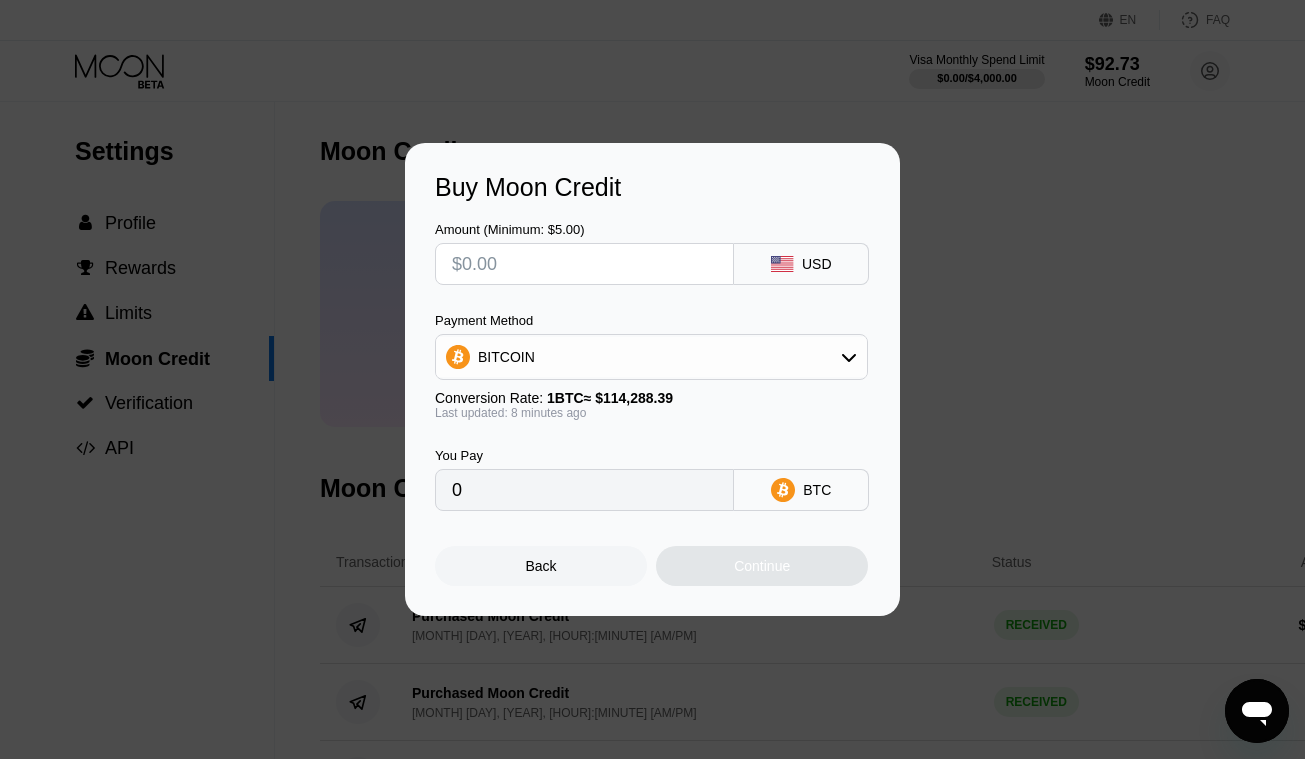 click on "Buy Moon Credit Amount (Minimum: $5.00) USD Payment Method BITCOIN Conversion Rate:   1  BTC  ≈   $114,288.39 Last updated:   8 minutes ago You Pay 0 BTC Back Continue" at bounding box center (652, 379) 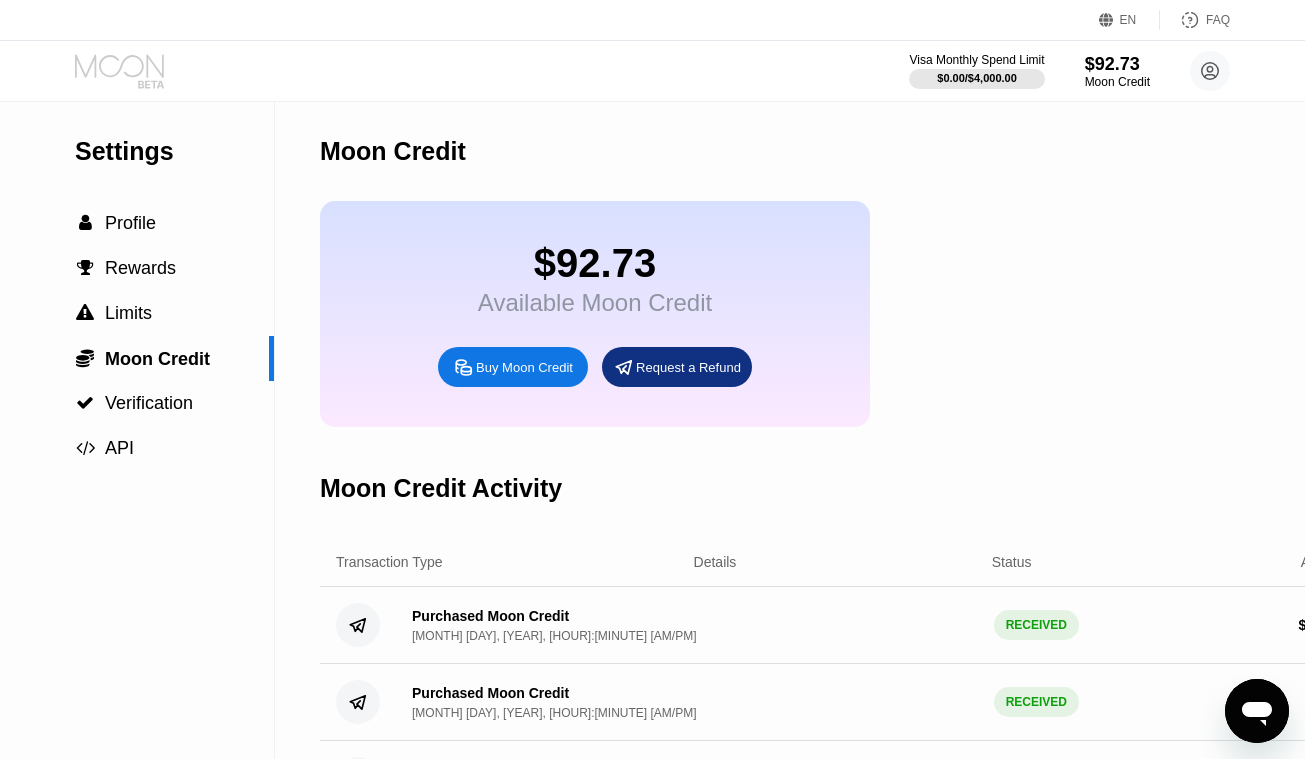 click 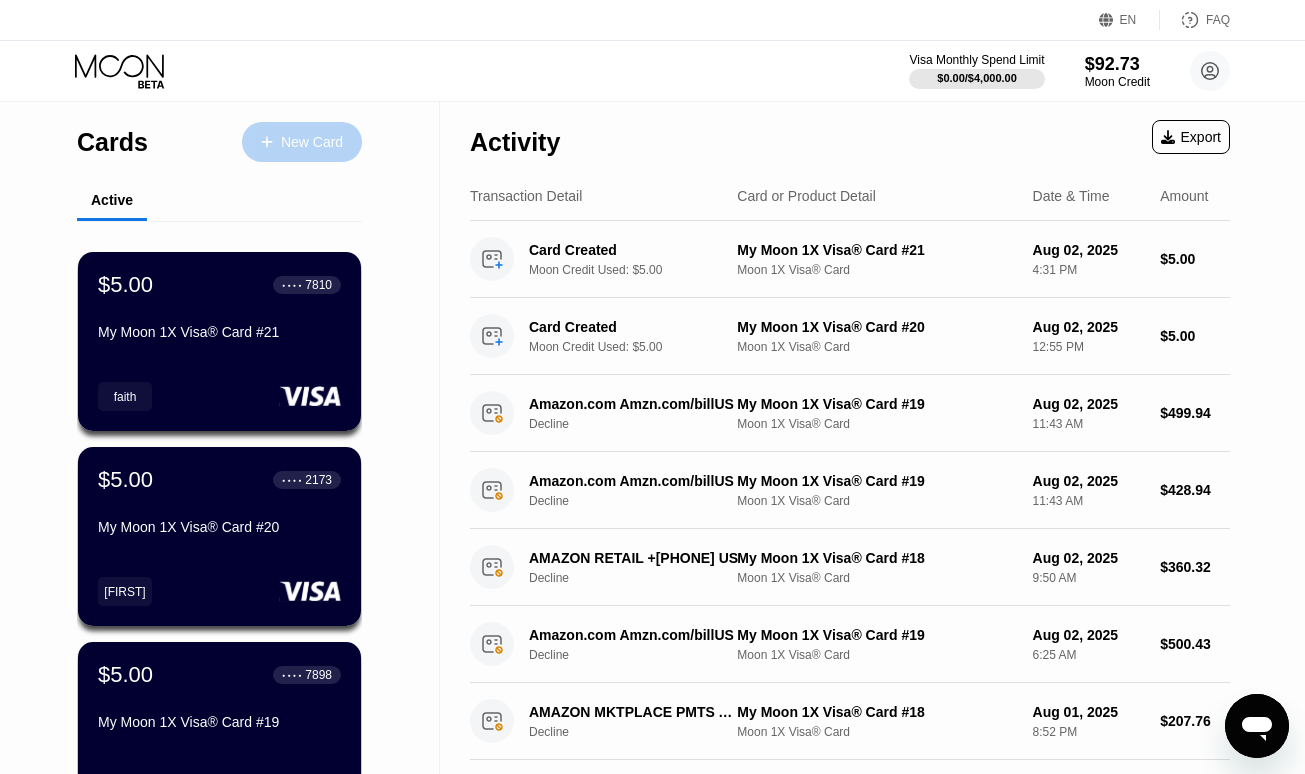 click on "New Card" at bounding box center (312, 142) 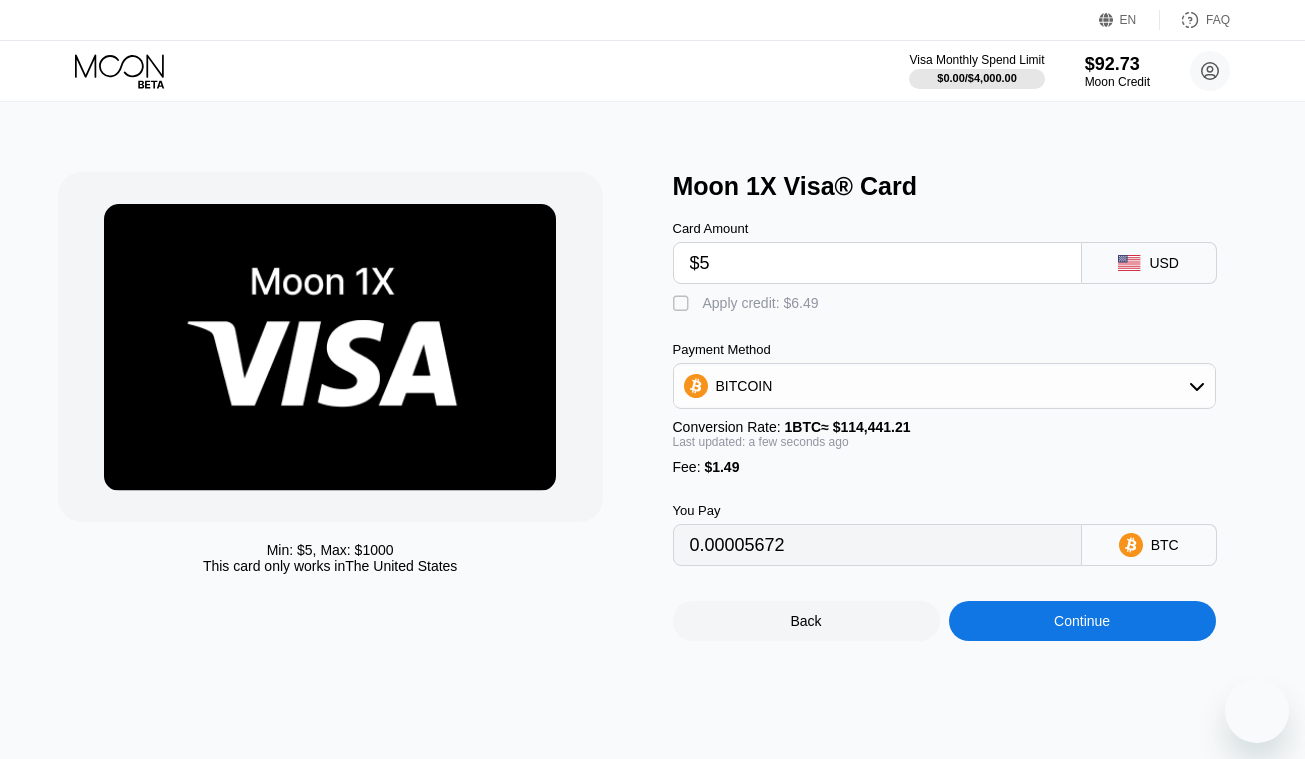 scroll, scrollTop: 0, scrollLeft: 0, axis: both 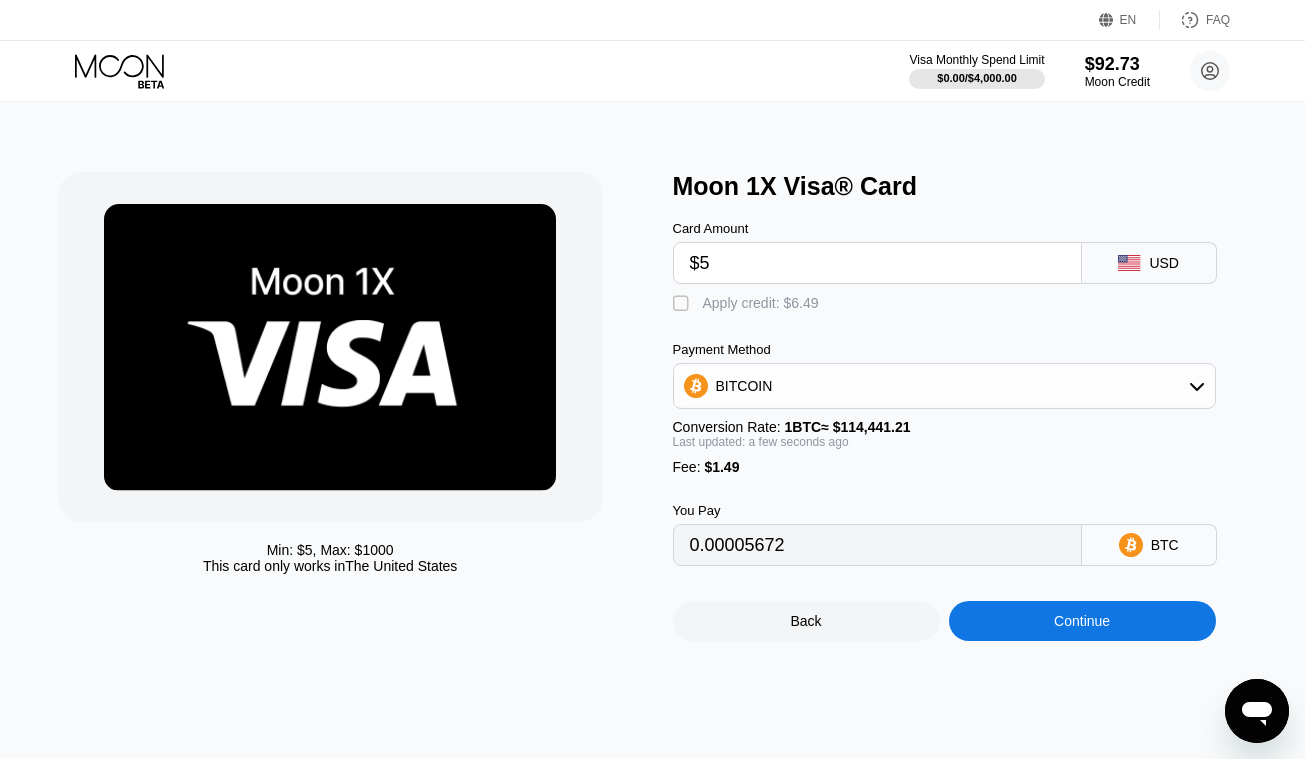 type on "$5" 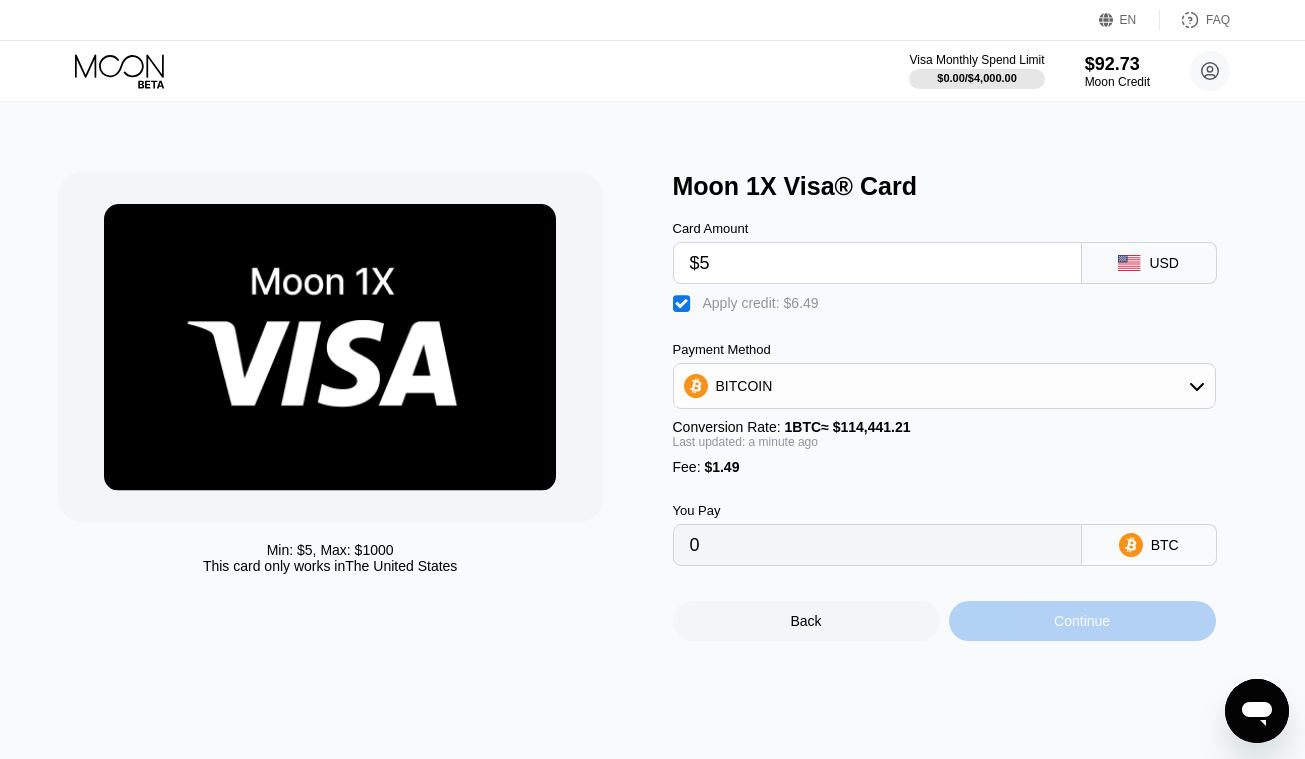 click on "Continue" at bounding box center (1082, 621) 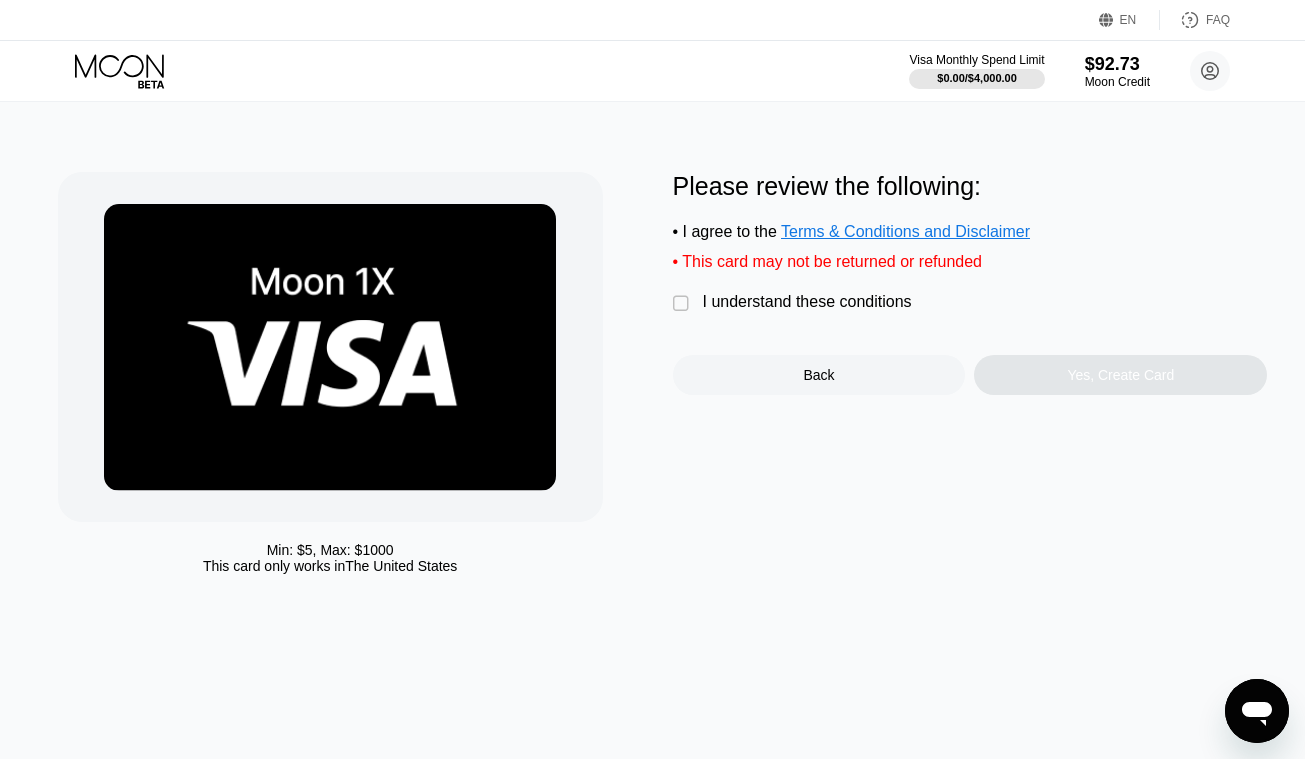 click on "" at bounding box center [683, 304] 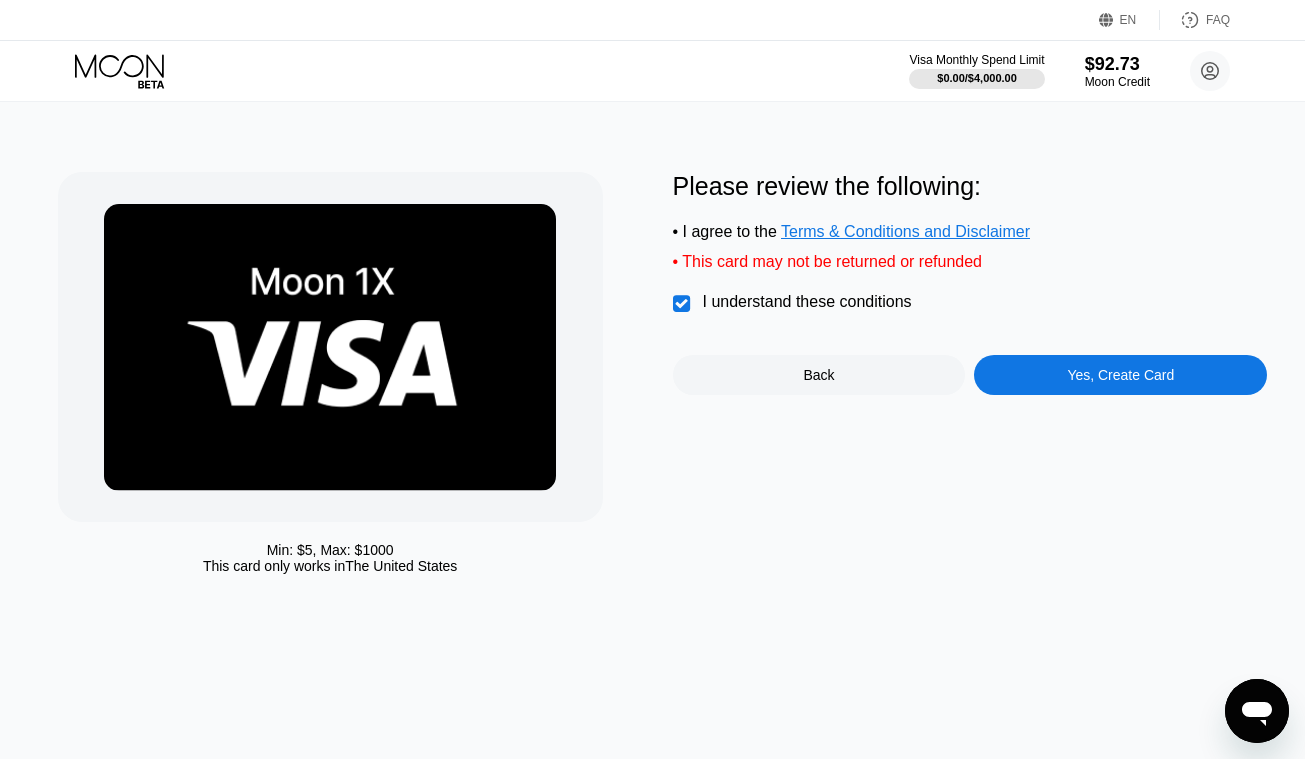 click on "Yes, Create Card" at bounding box center (1120, 375) 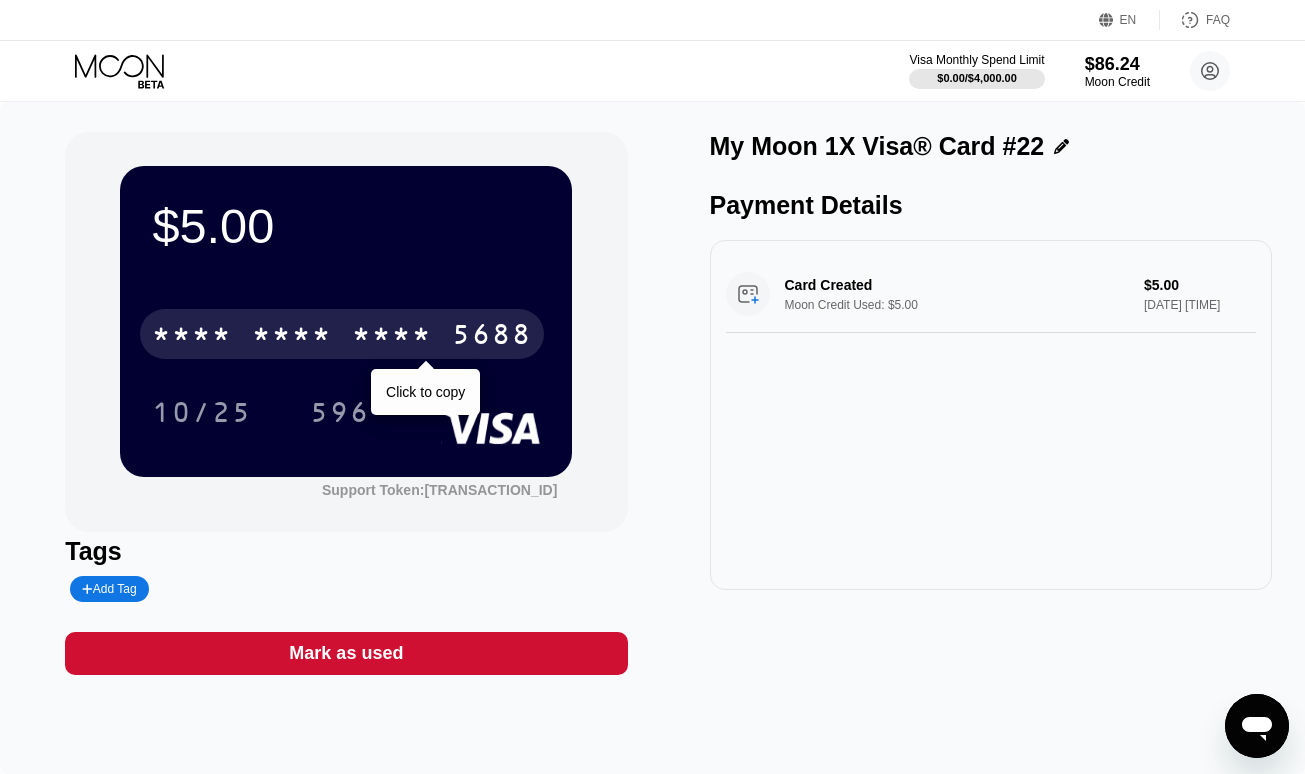 click on "* * * * * * * * * * * * [LAST_FOUR]" at bounding box center (342, 334) 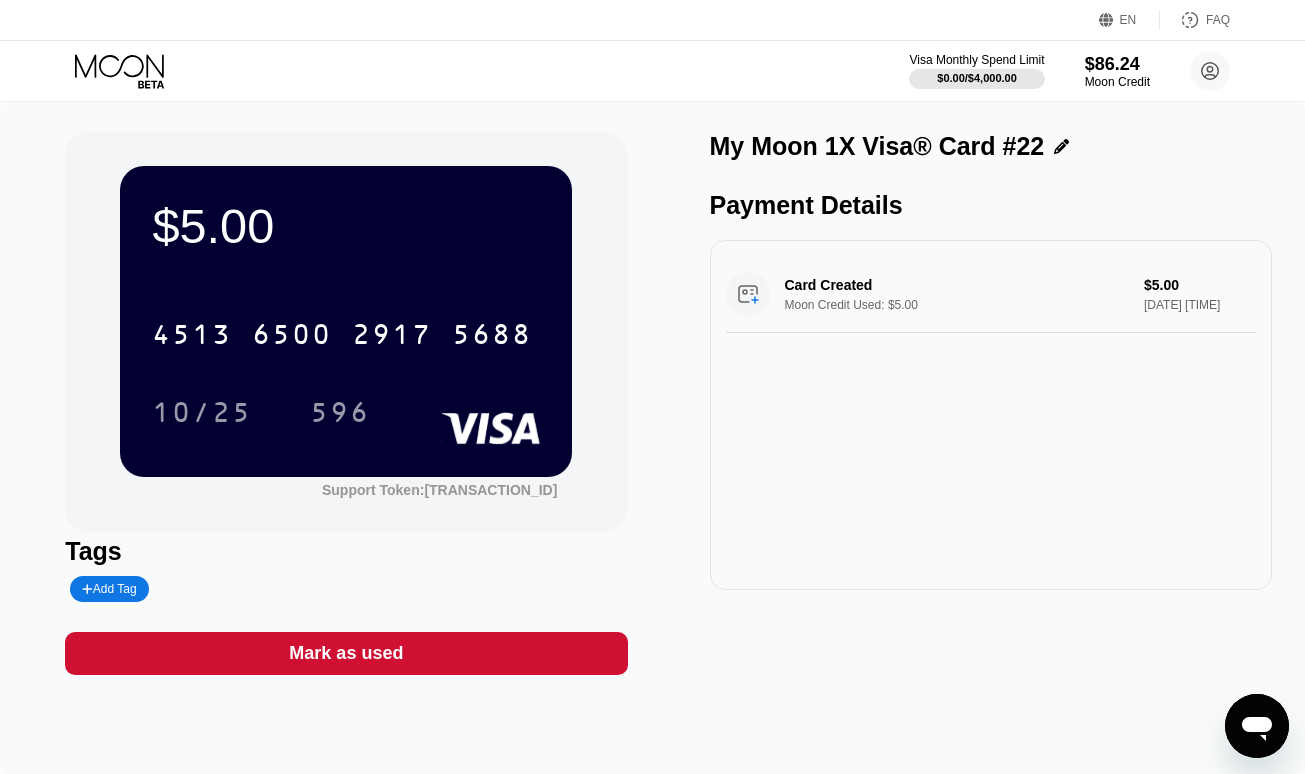 click on "$5.00 [CARD_NUMBER] [DATE] [LAST_FOUR] Support Token: [TRANSACTION_ID] Tags Add Tag Mark as used My Moon 1X Visa® Card #22 Payment Details Card Created Moon Credit Used: $5.00 $5.00 [DATE] [TIME]" at bounding box center [652, 403] 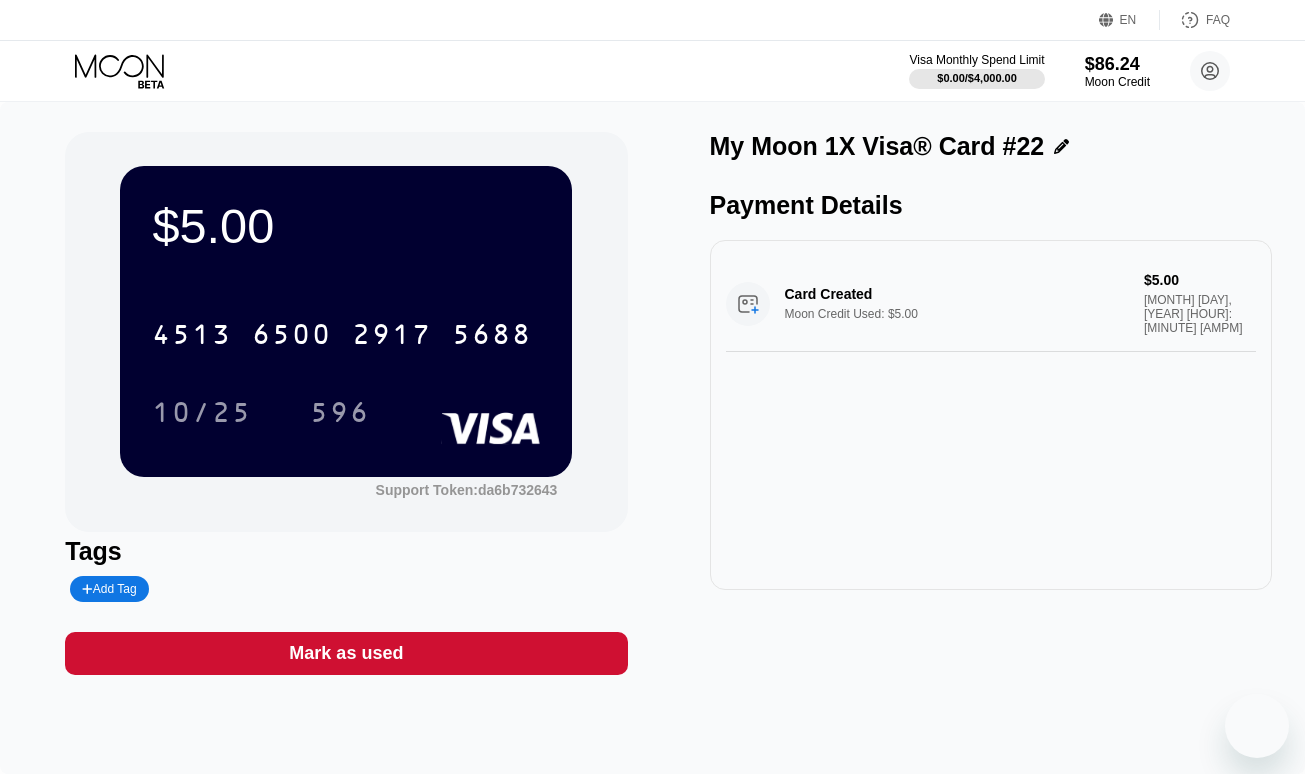 scroll, scrollTop: 0, scrollLeft: 0, axis: both 